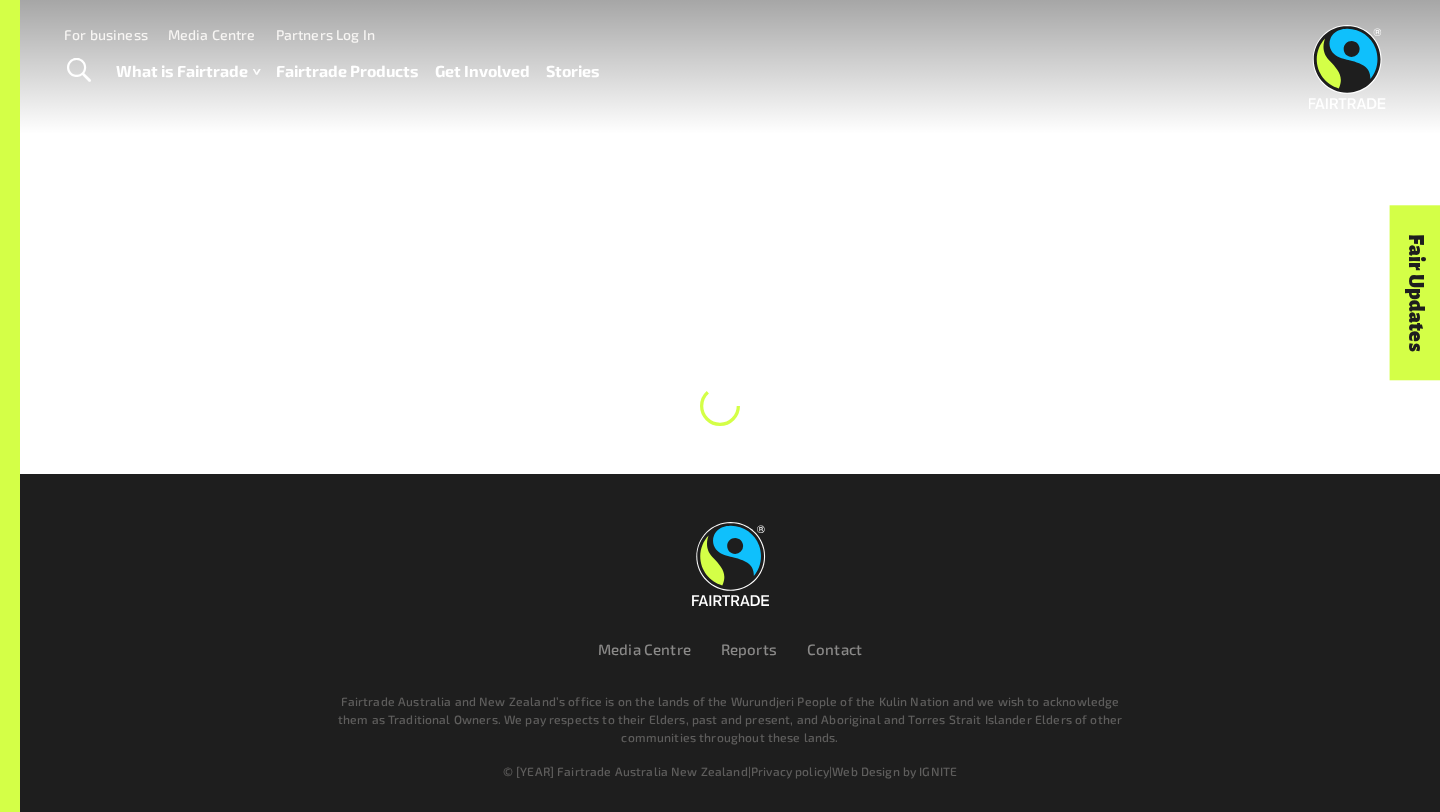 scroll, scrollTop: 0, scrollLeft: 0, axis: both 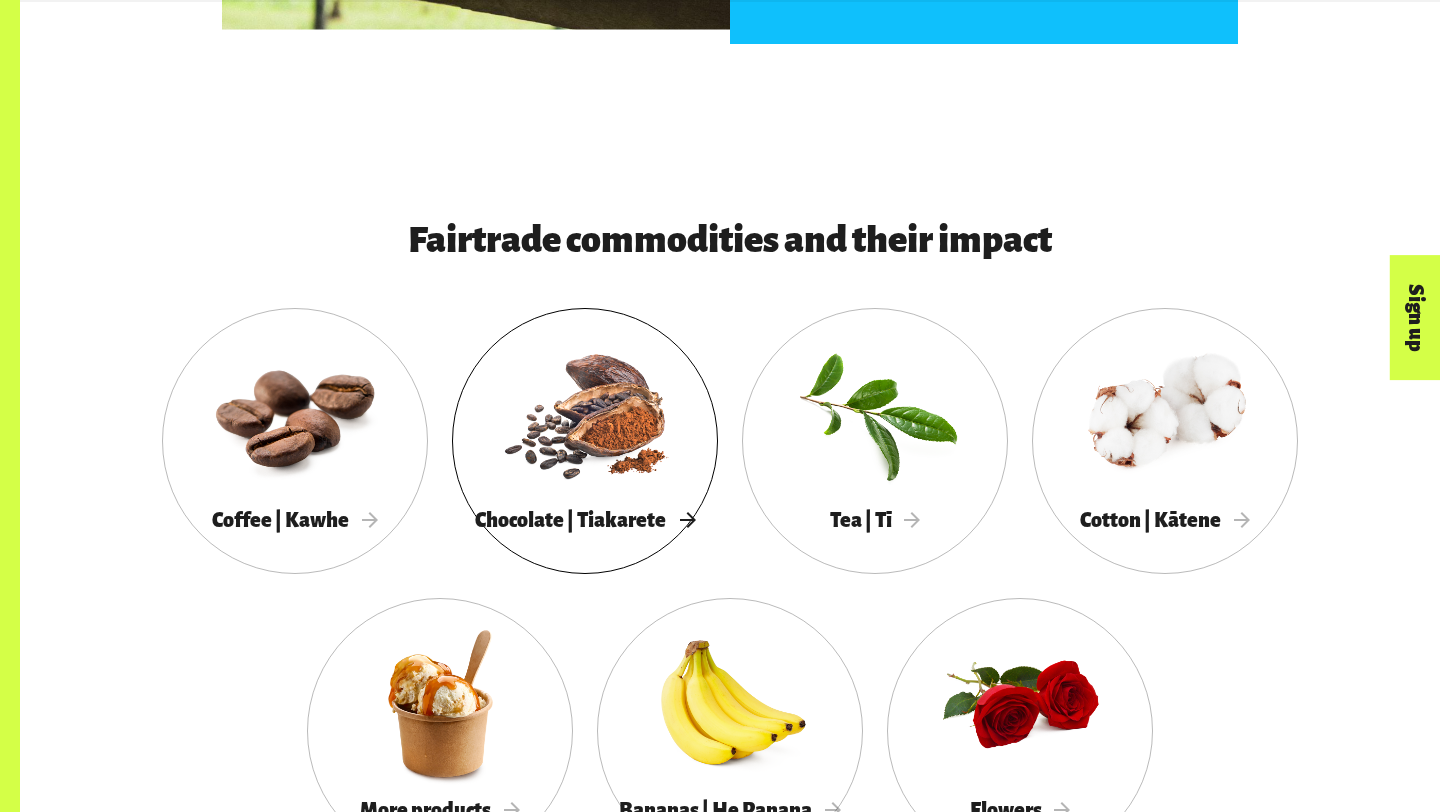 click at bounding box center [585, 413] 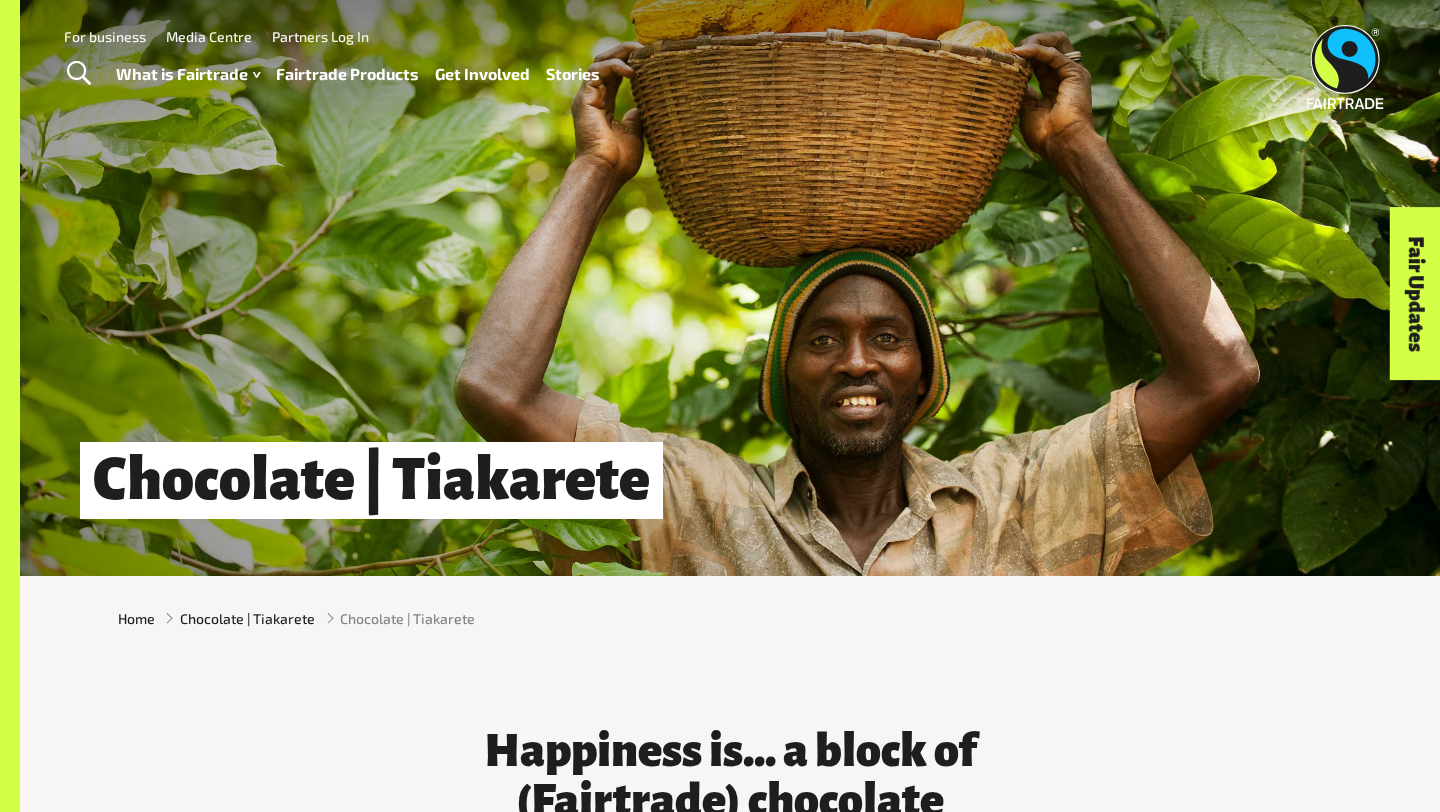 scroll, scrollTop: 0, scrollLeft: 0, axis: both 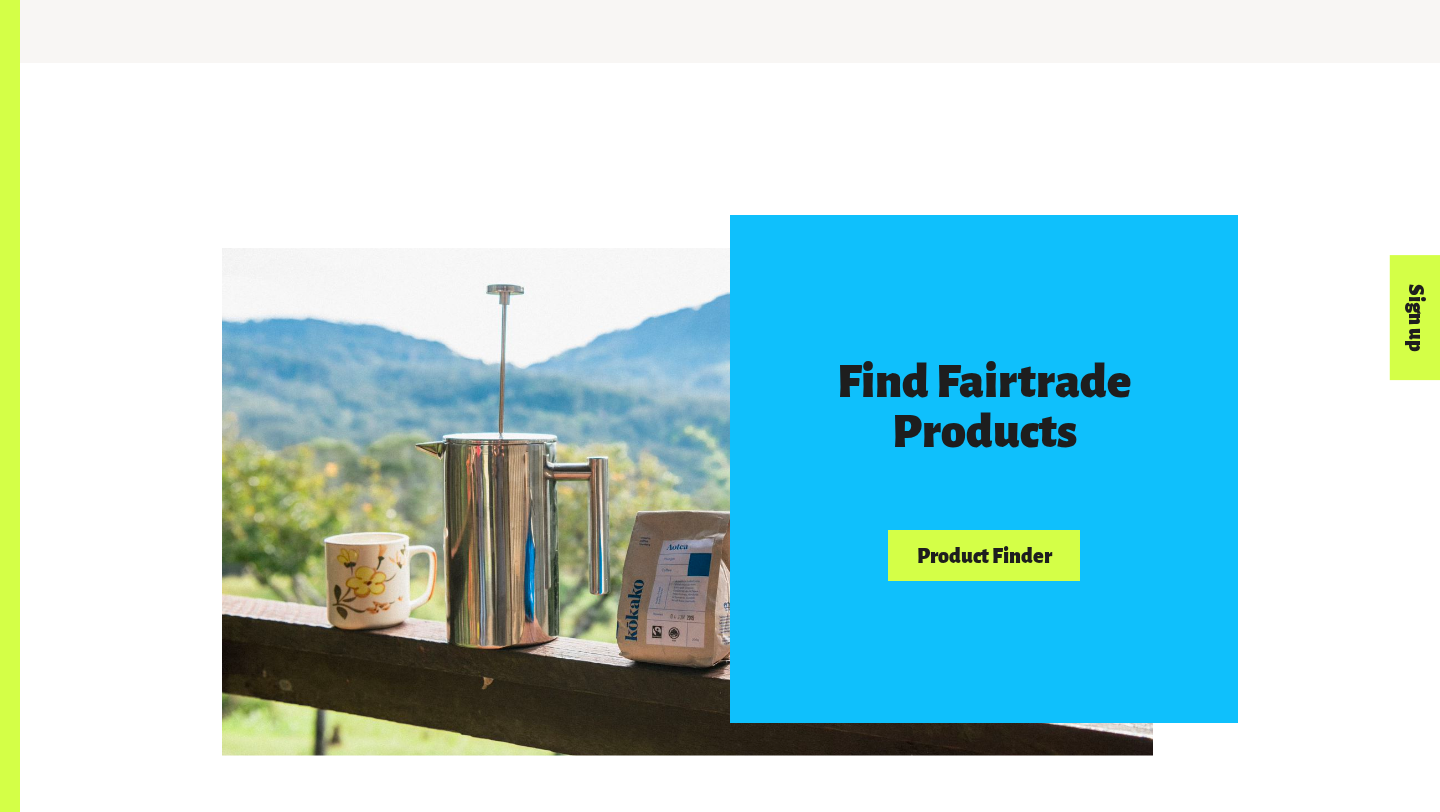 click on "Product Finder" at bounding box center [984, 555] 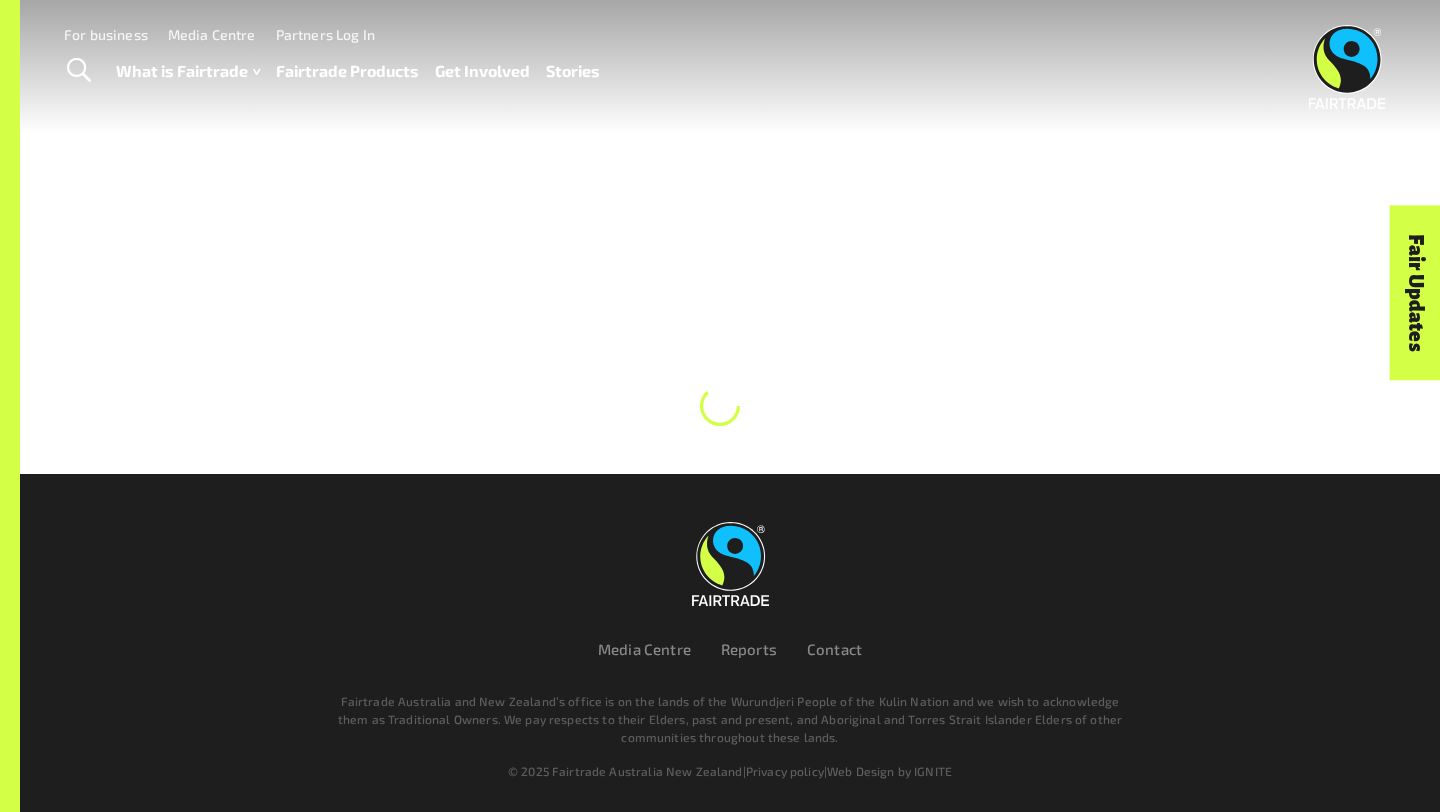 scroll, scrollTop: 0, scrollLeft: 0, axis: both 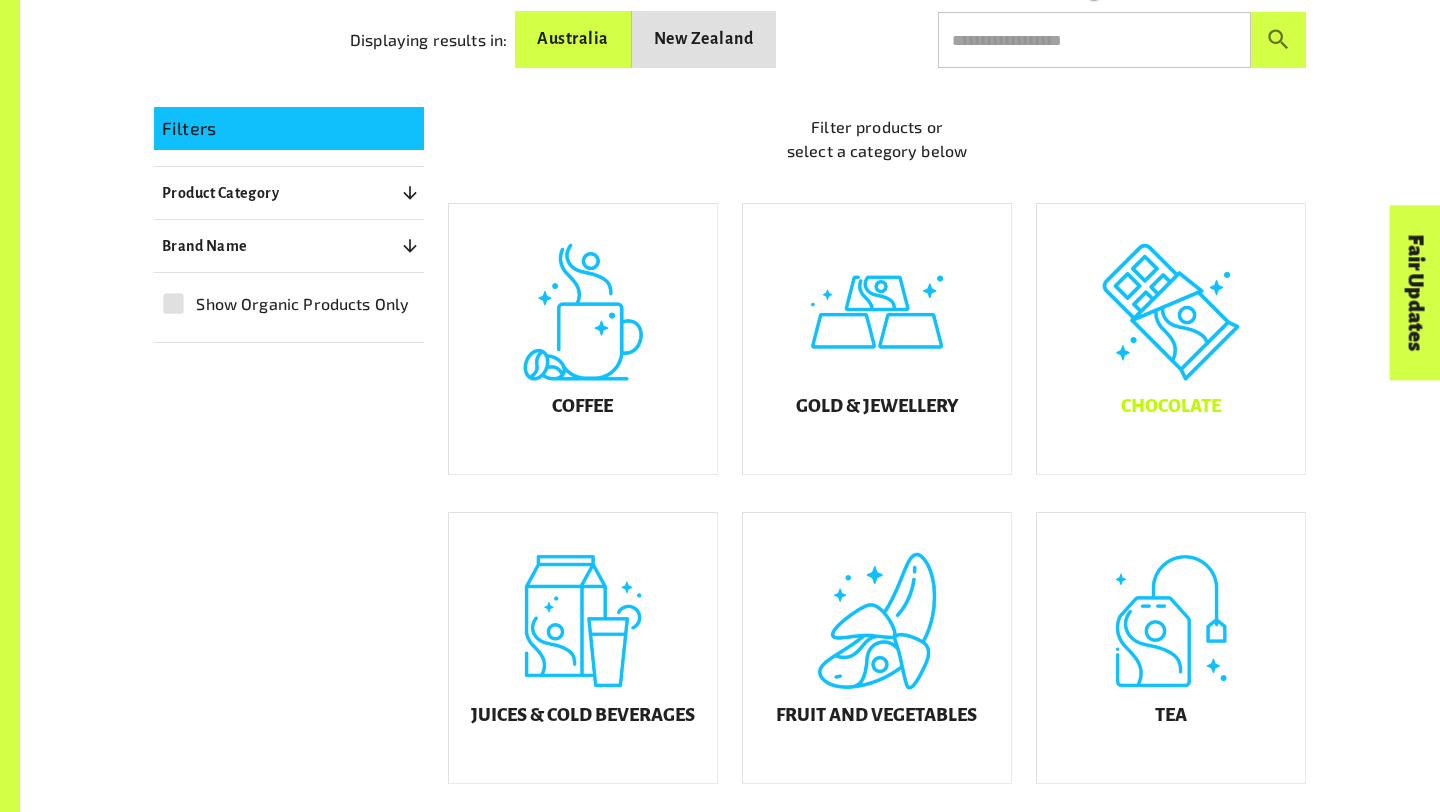 click on "Chocolate" at bounding box center (1171, 339) 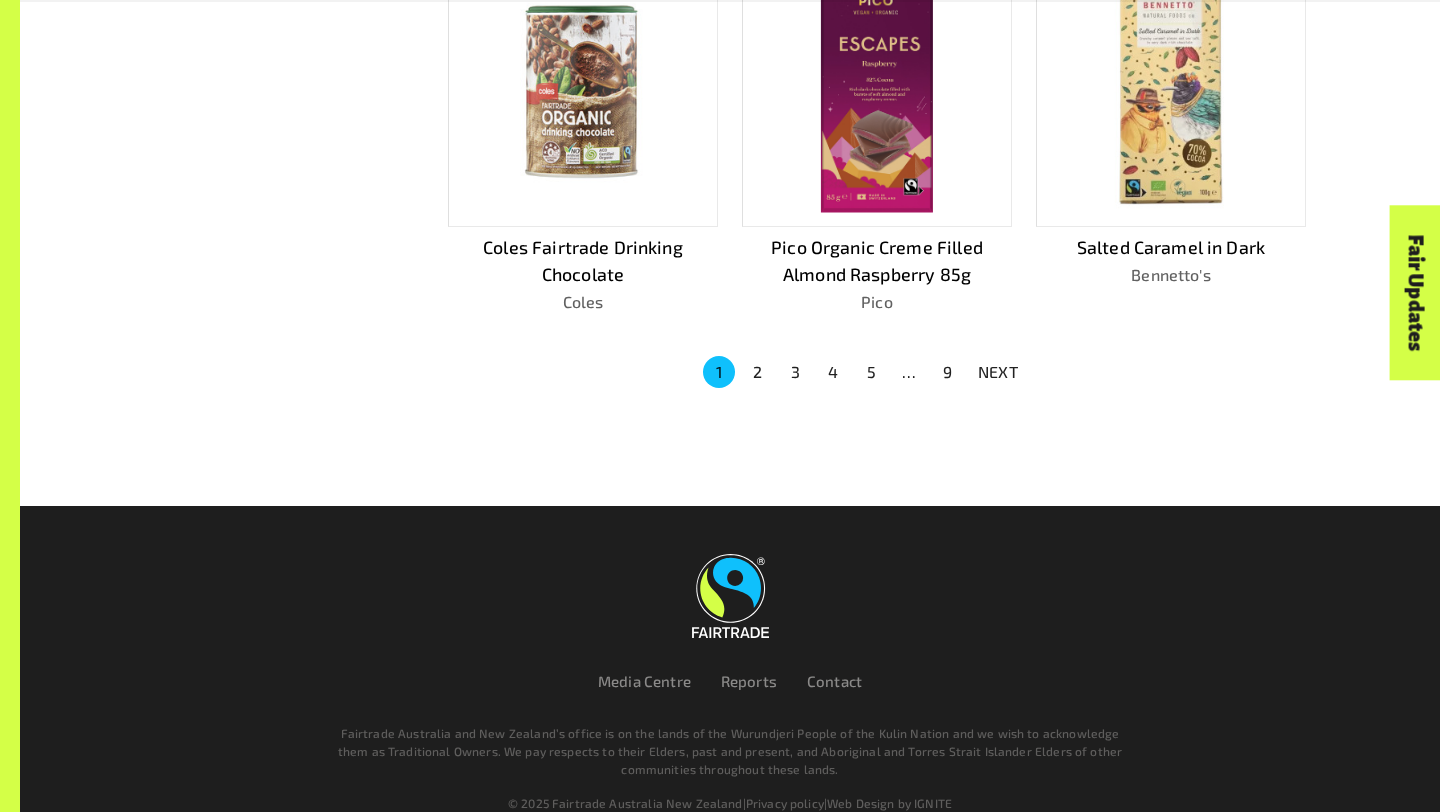 scroll, scrollTop: 1440, scrollLeft: 0, axis: vertical 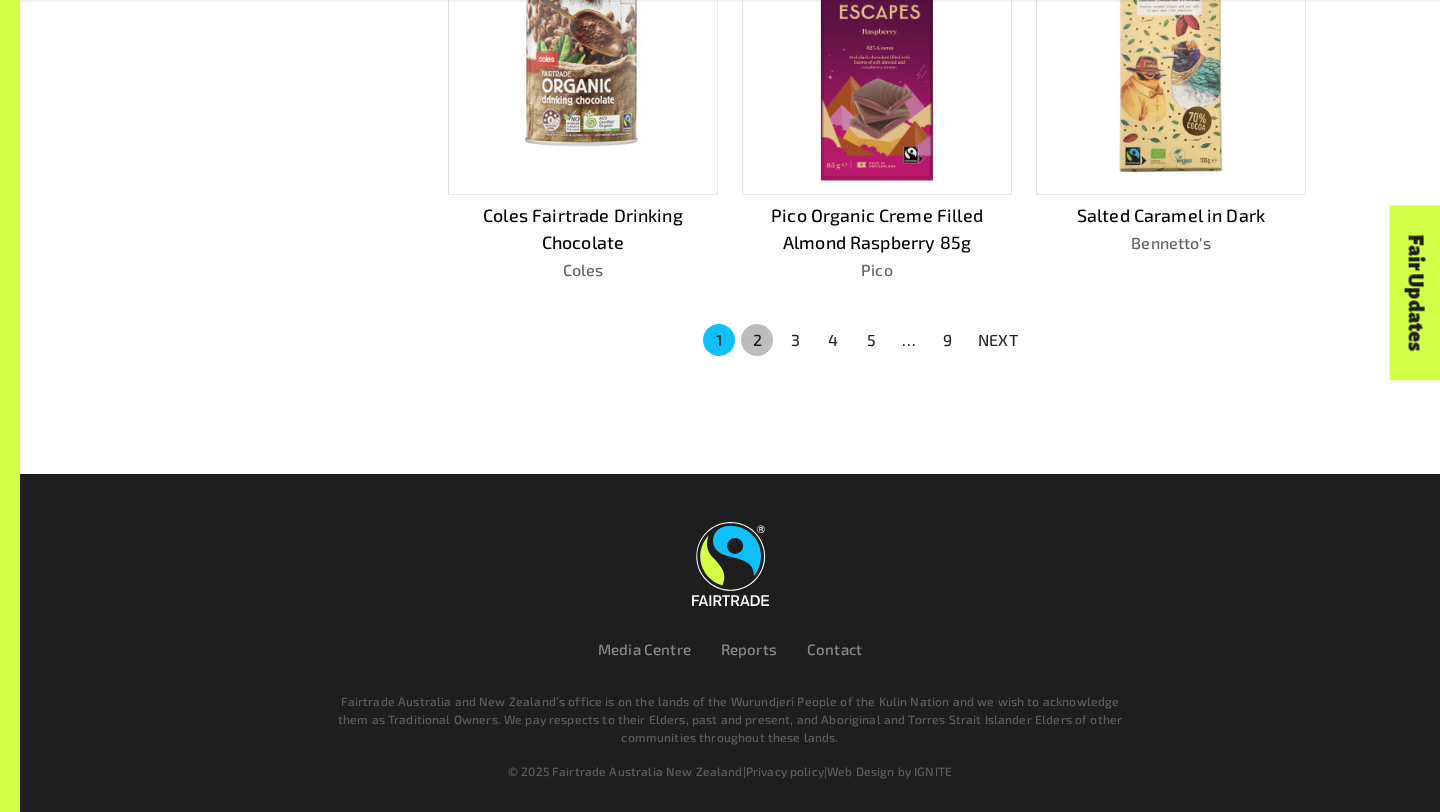 click on "2" at bounding box center (757, 340) 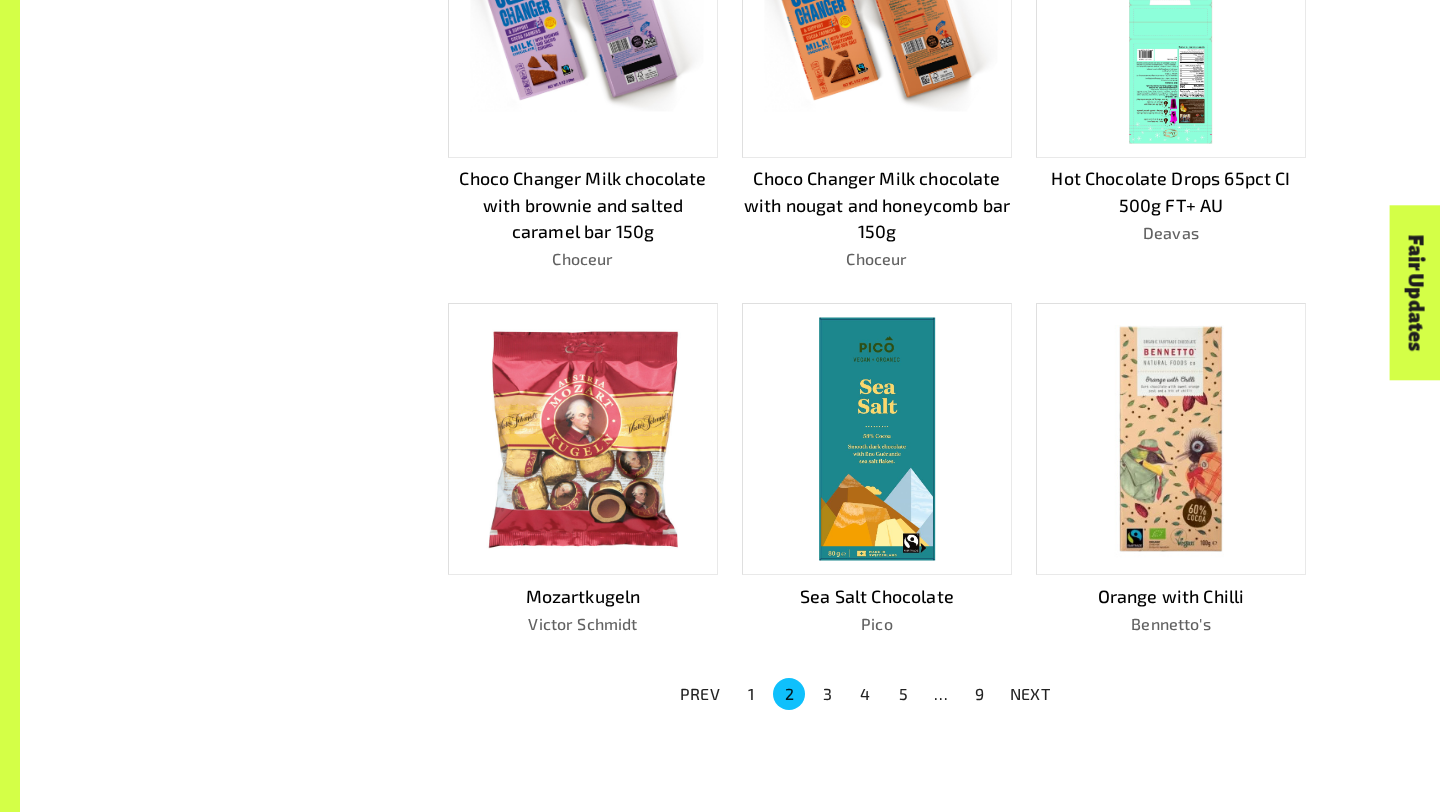 scroll, scrollTop: 1119, scrollLeft: 0, axis: vertical 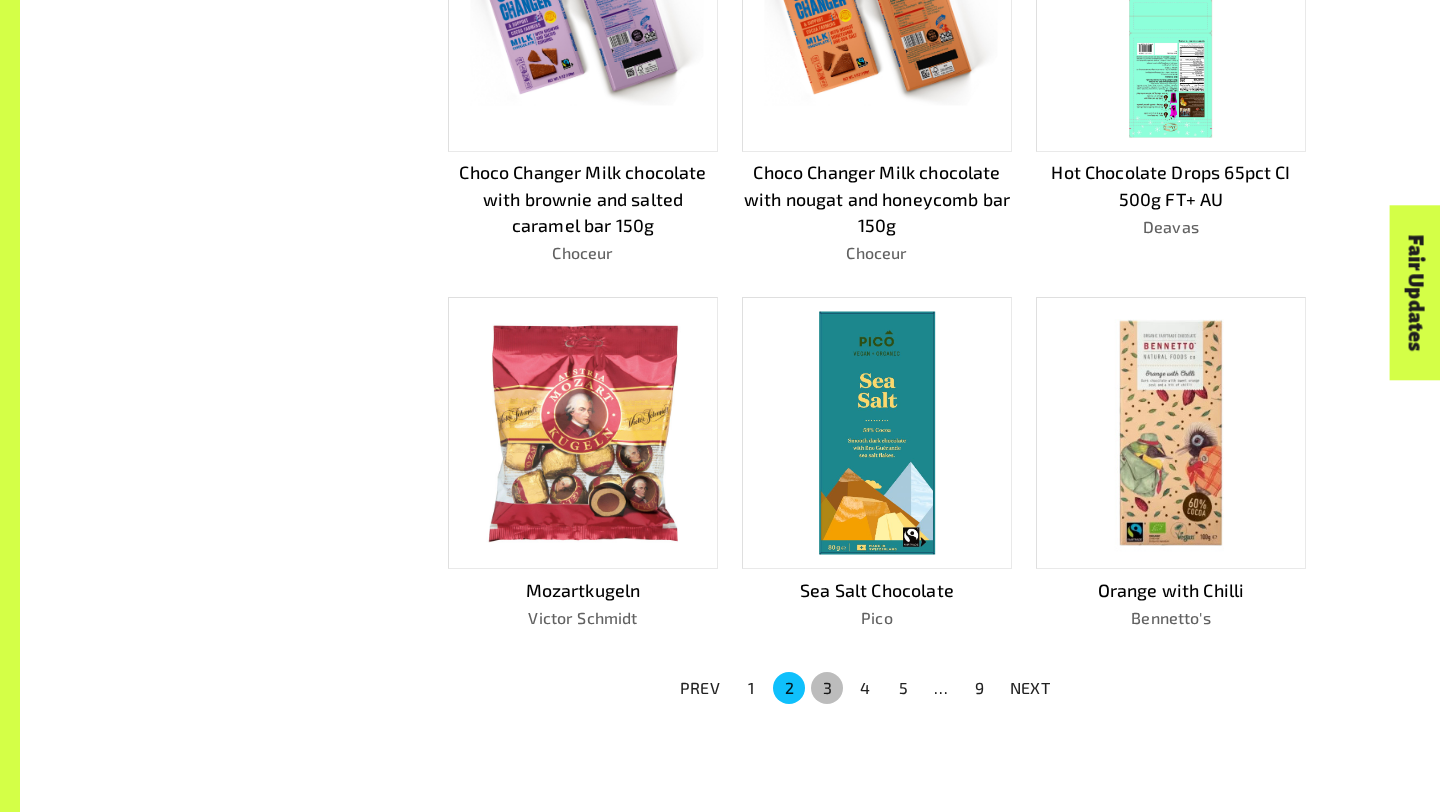 click on "3" at bounding box center (827, 688) 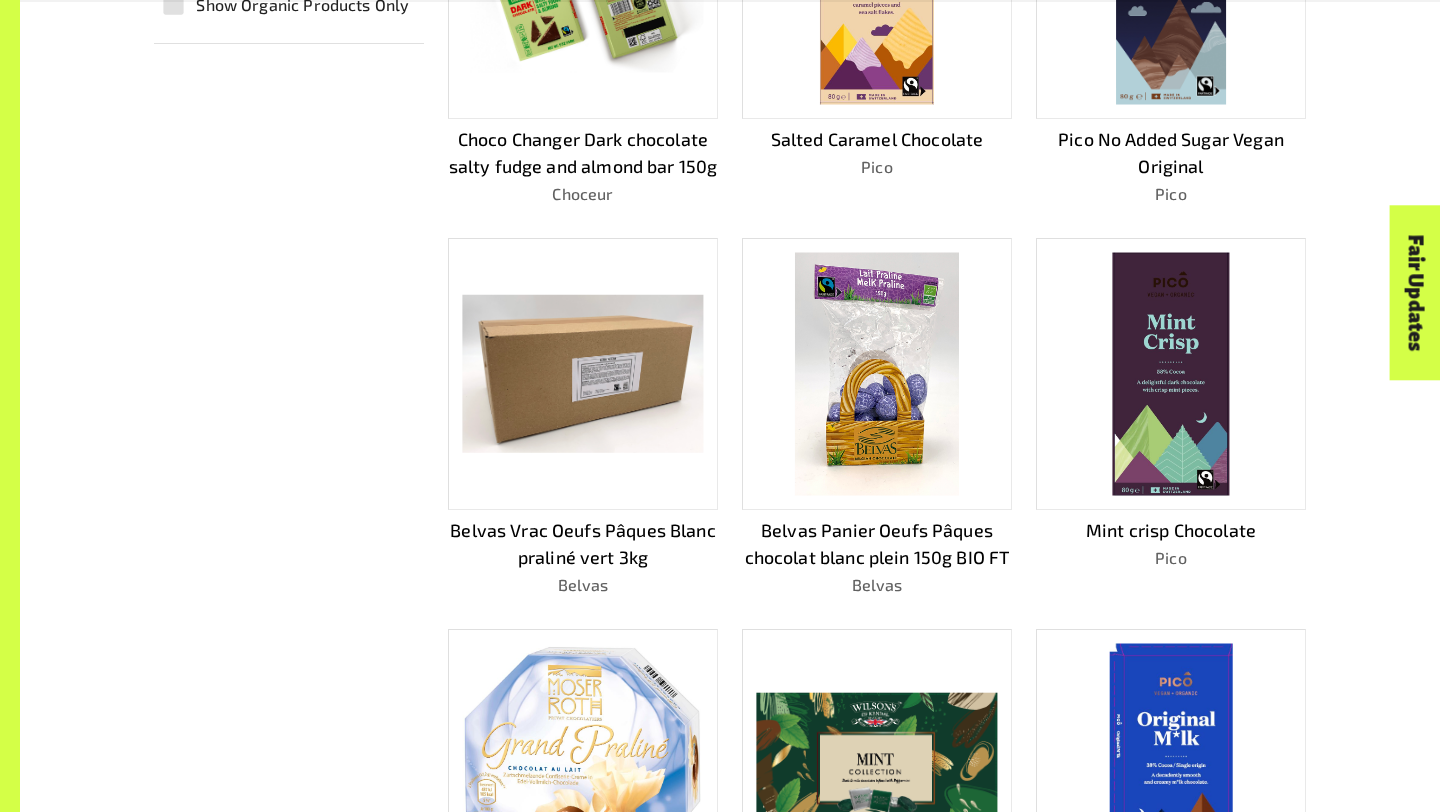 scroll, scrollTop: 1467, scrollLeft: 0, axis: vertical 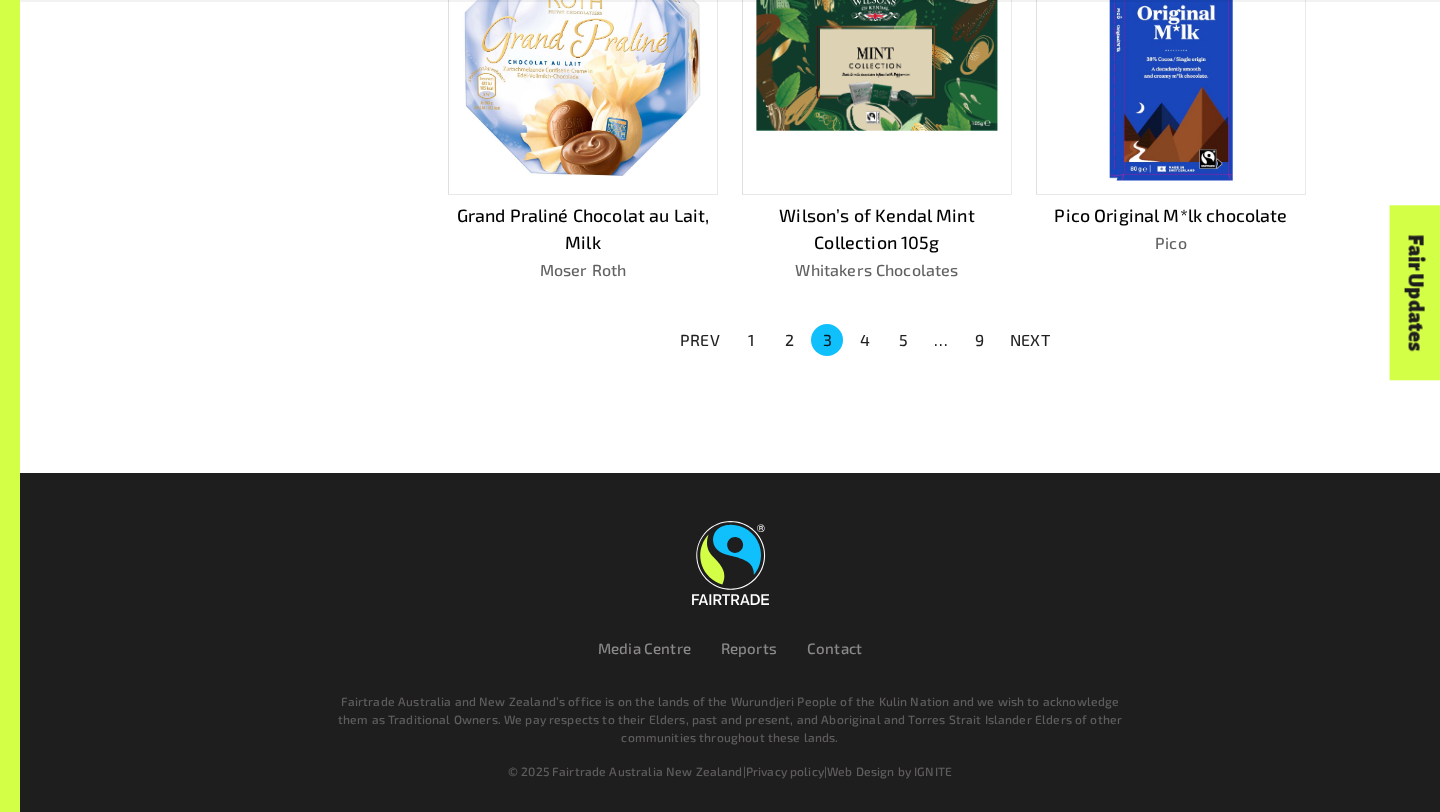 click on "4" at bounding box center (865, 340) 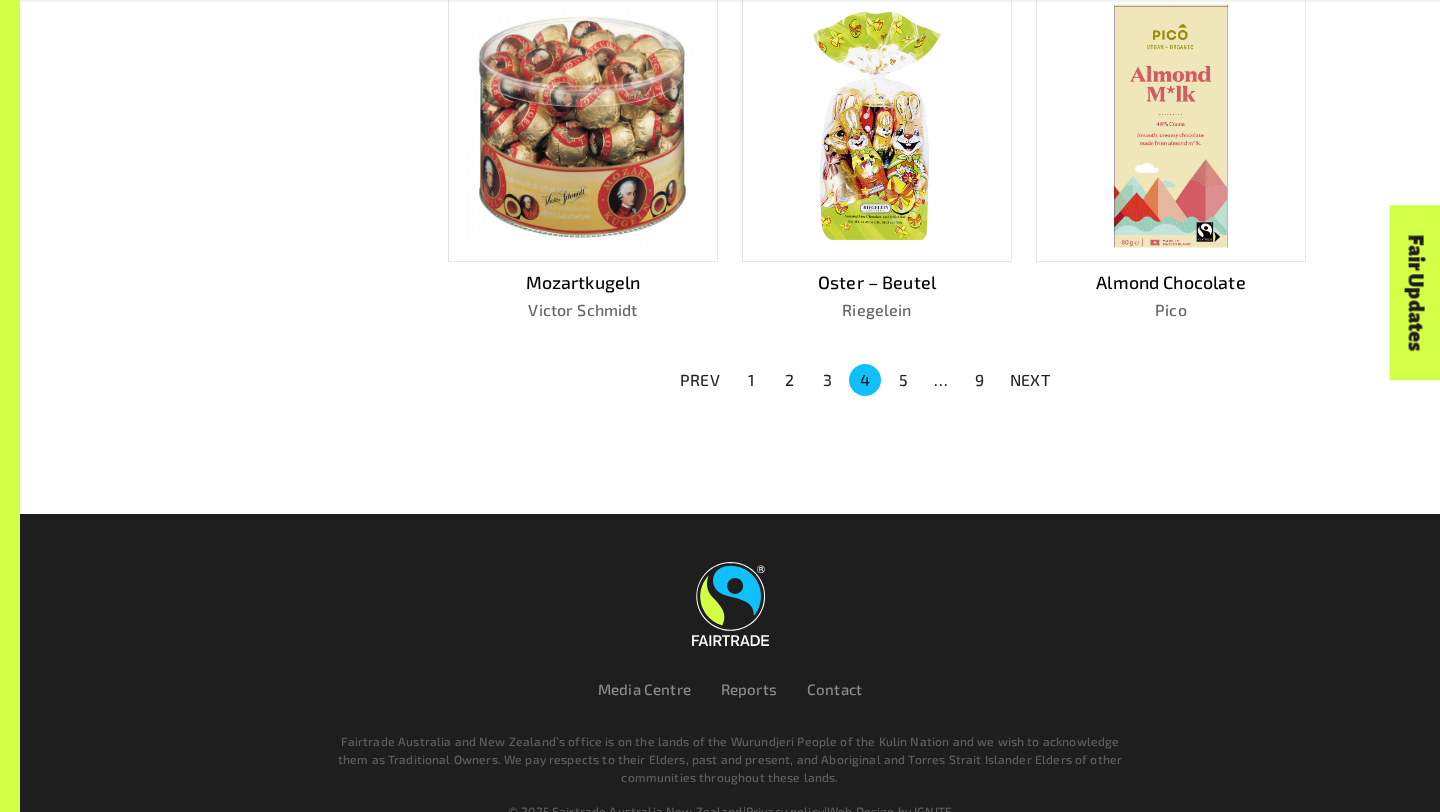 scroll, scrollTop: 1440, scrollLeft: 0, axis: vertical 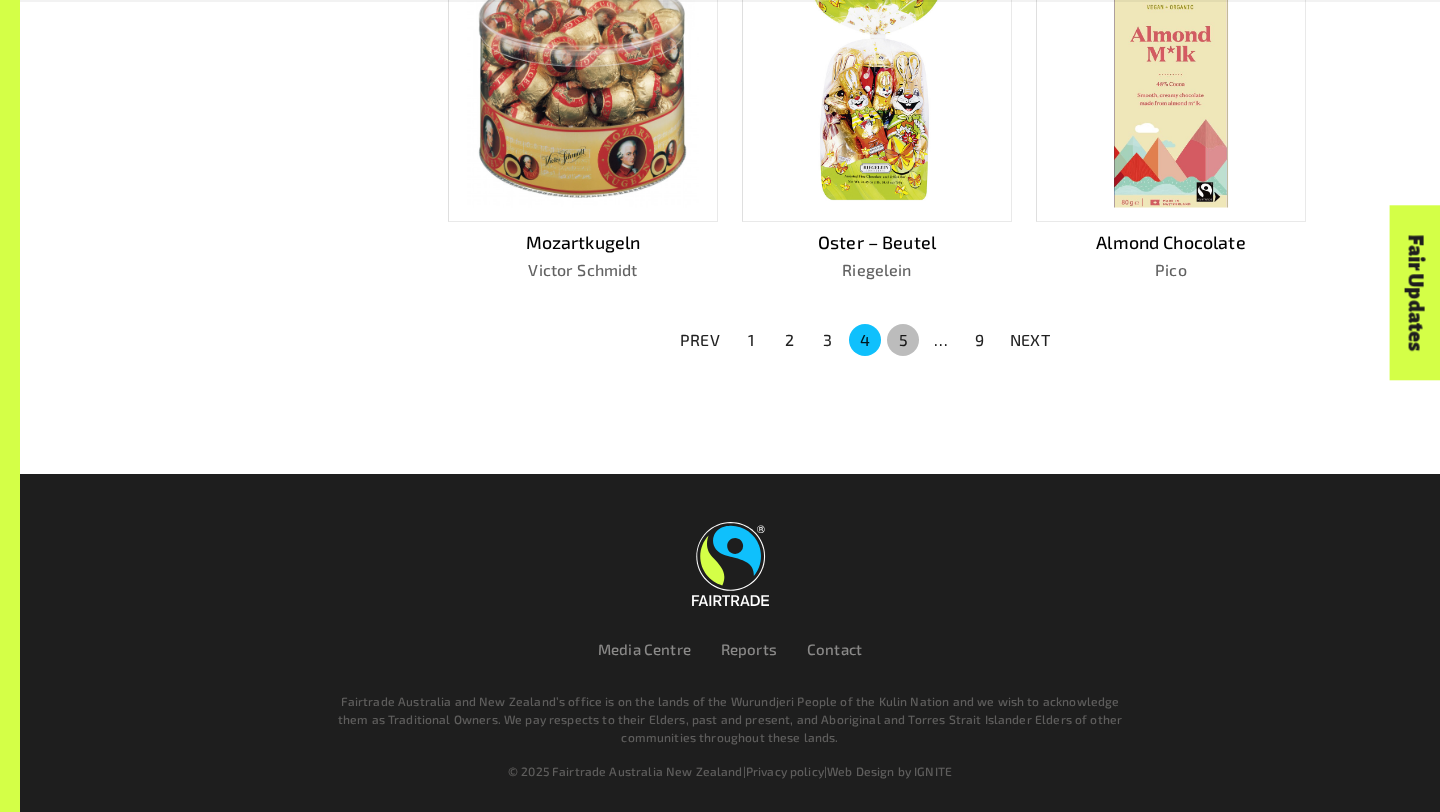 click on "5" at bounding box center [903, 340] 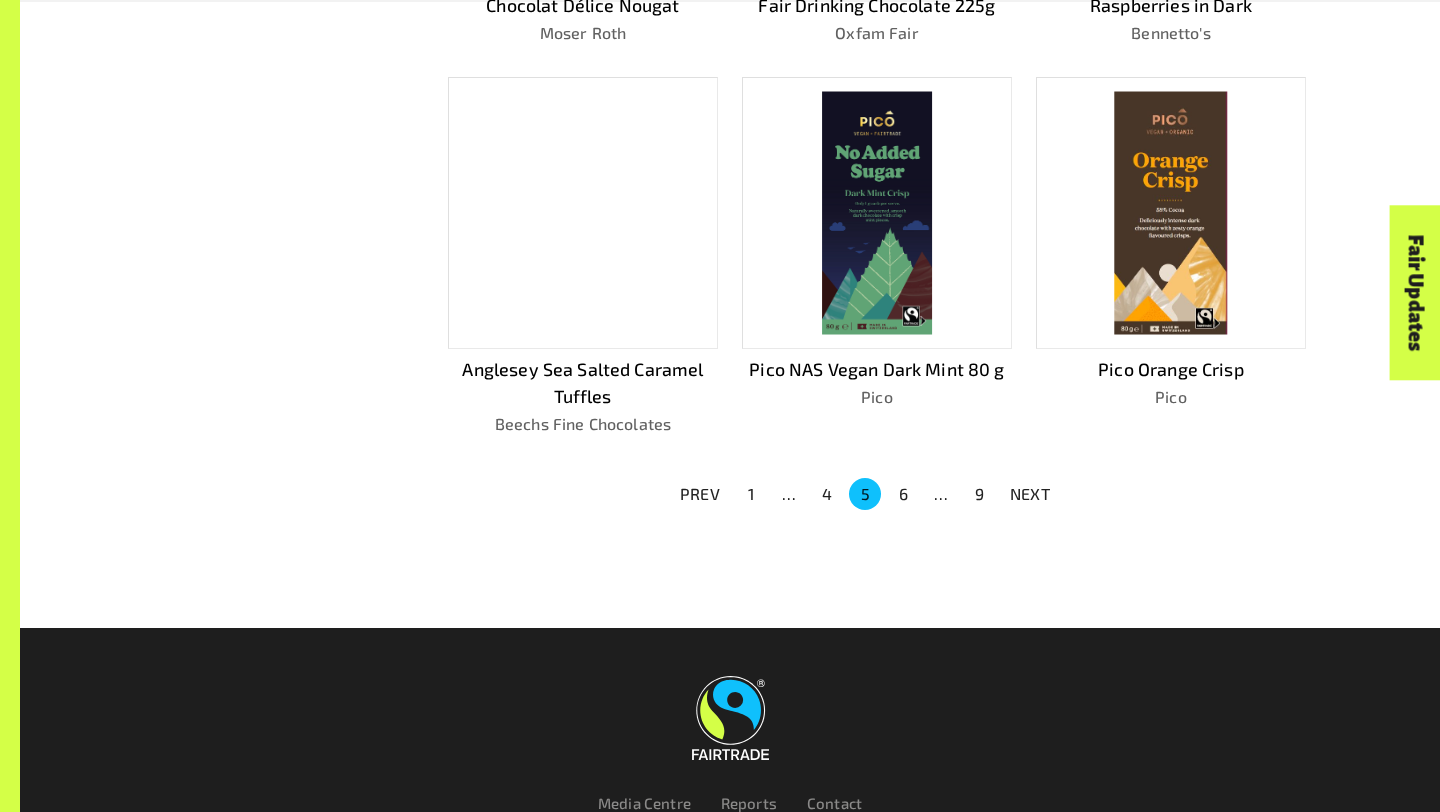 scroll, scrollTop: 1440, scrollLeft: 0, axis: vertical 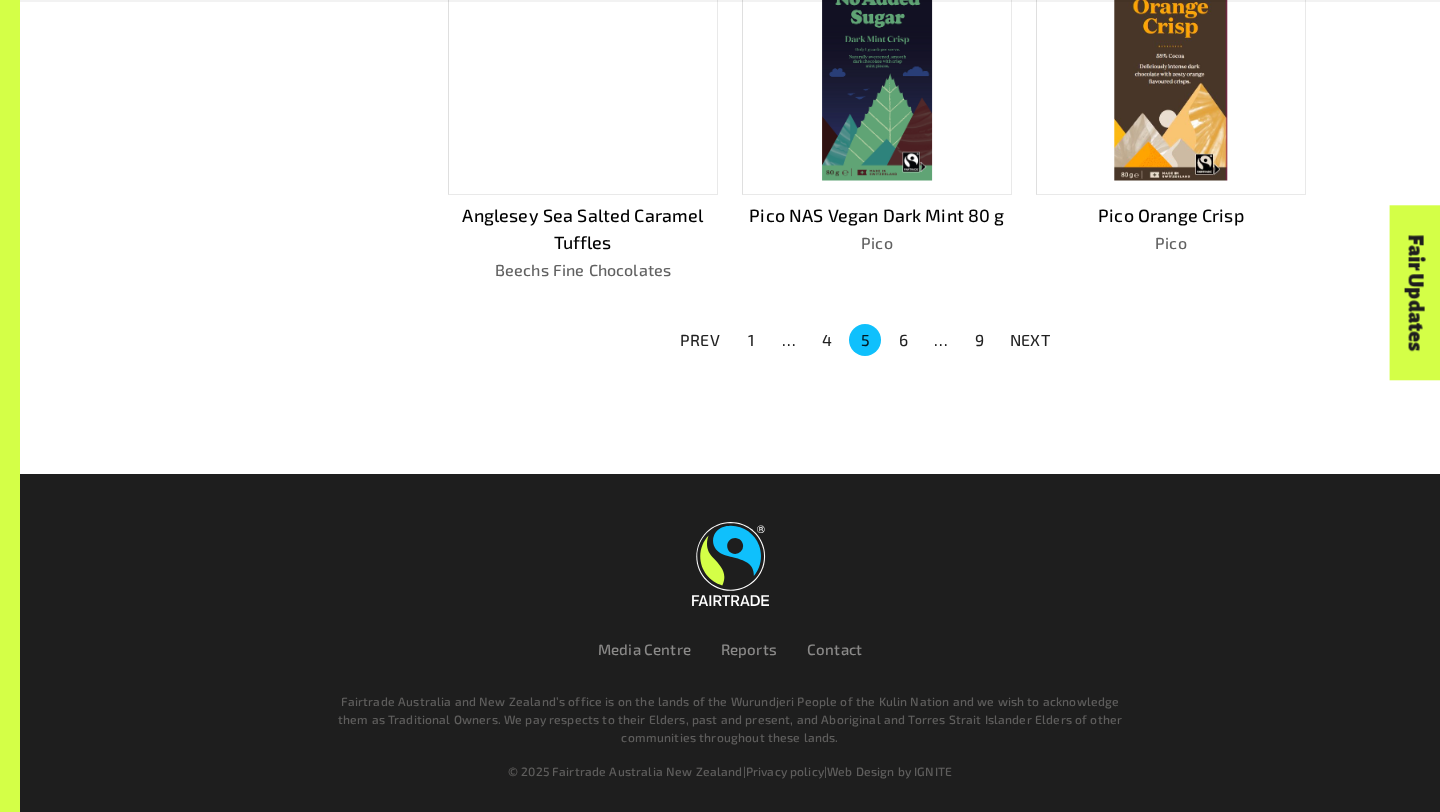 click on "6" at bounding box center (903, 340) 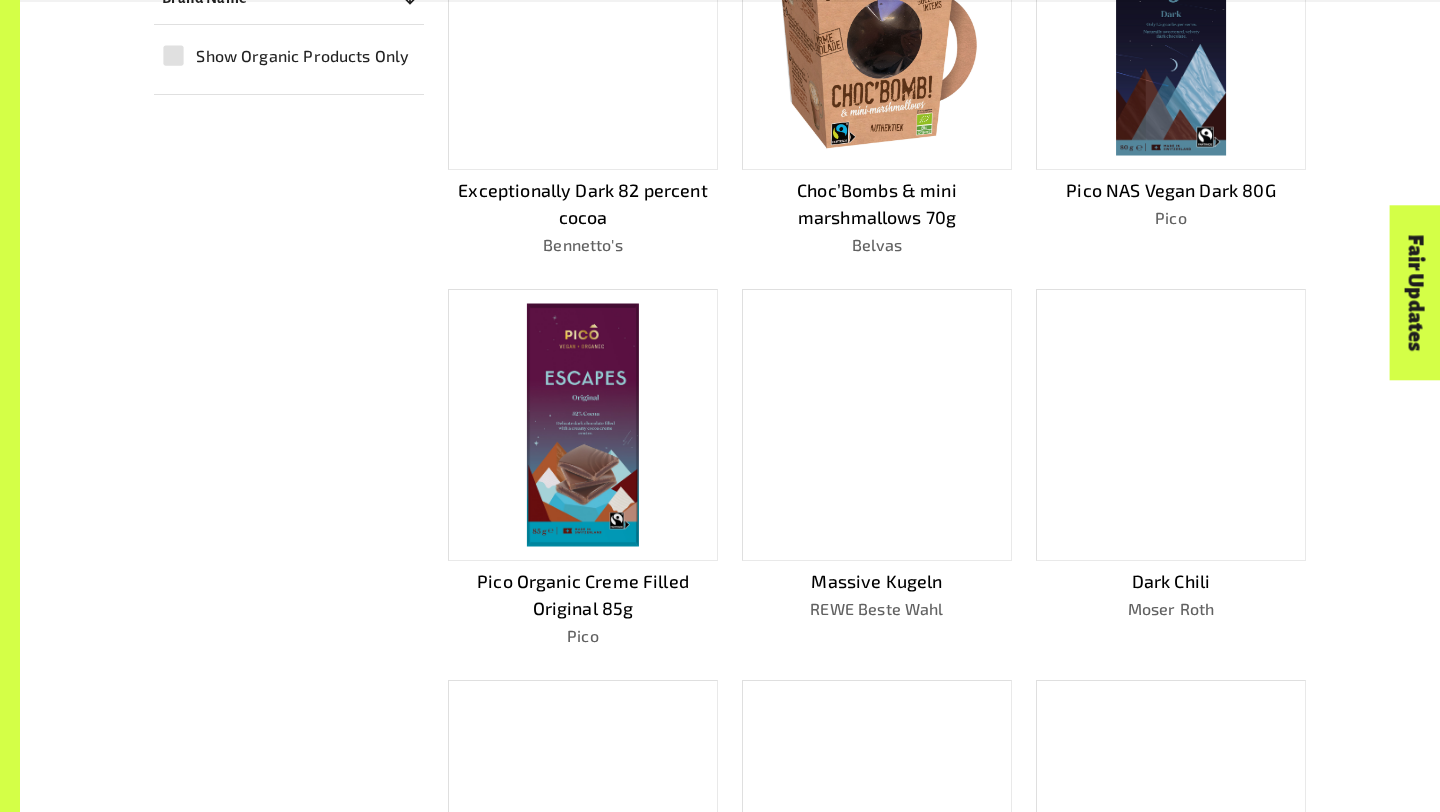scroll, scrollTop: 1140, scrollLeft: 0, axis: vertical 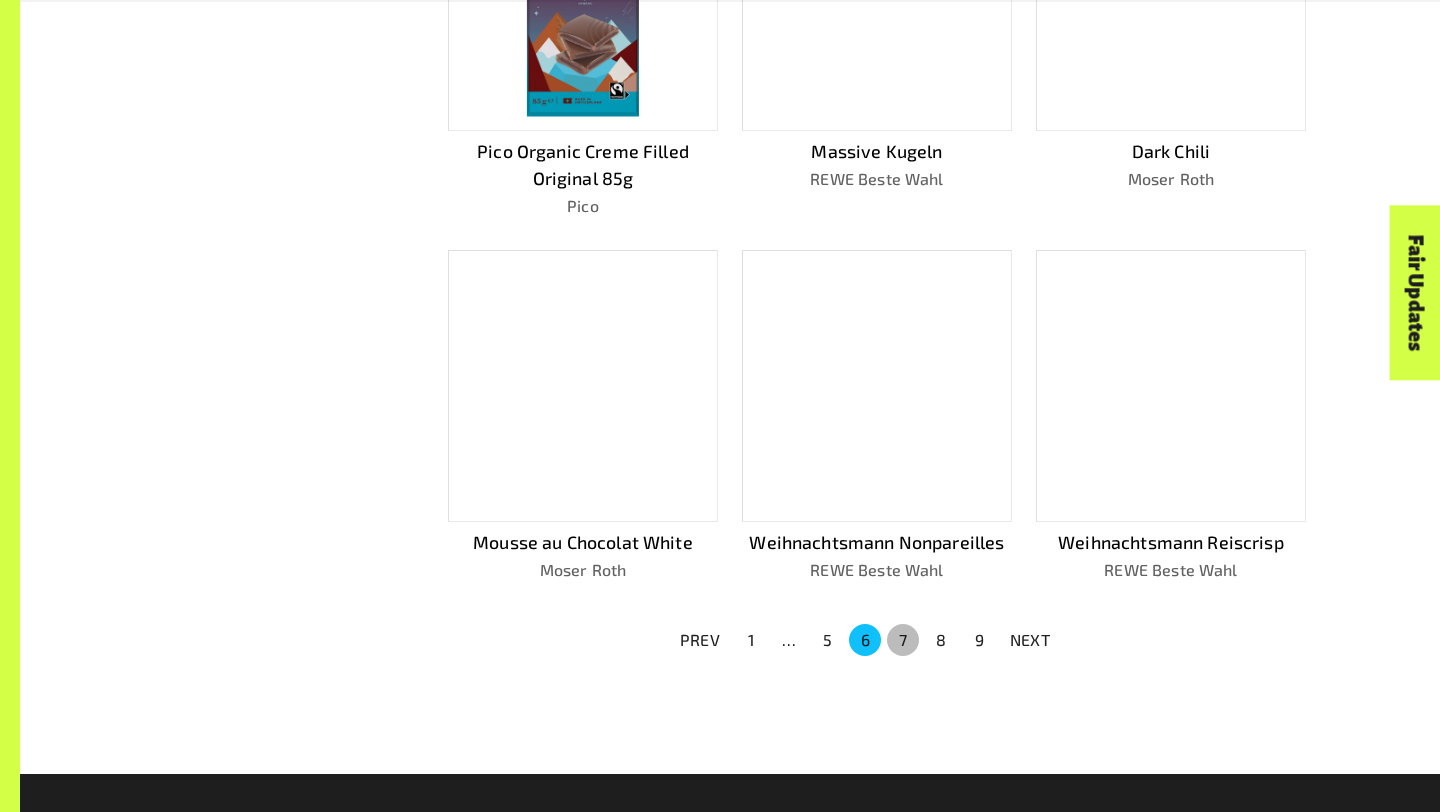 click on "7" at bounding box center [903, 640] 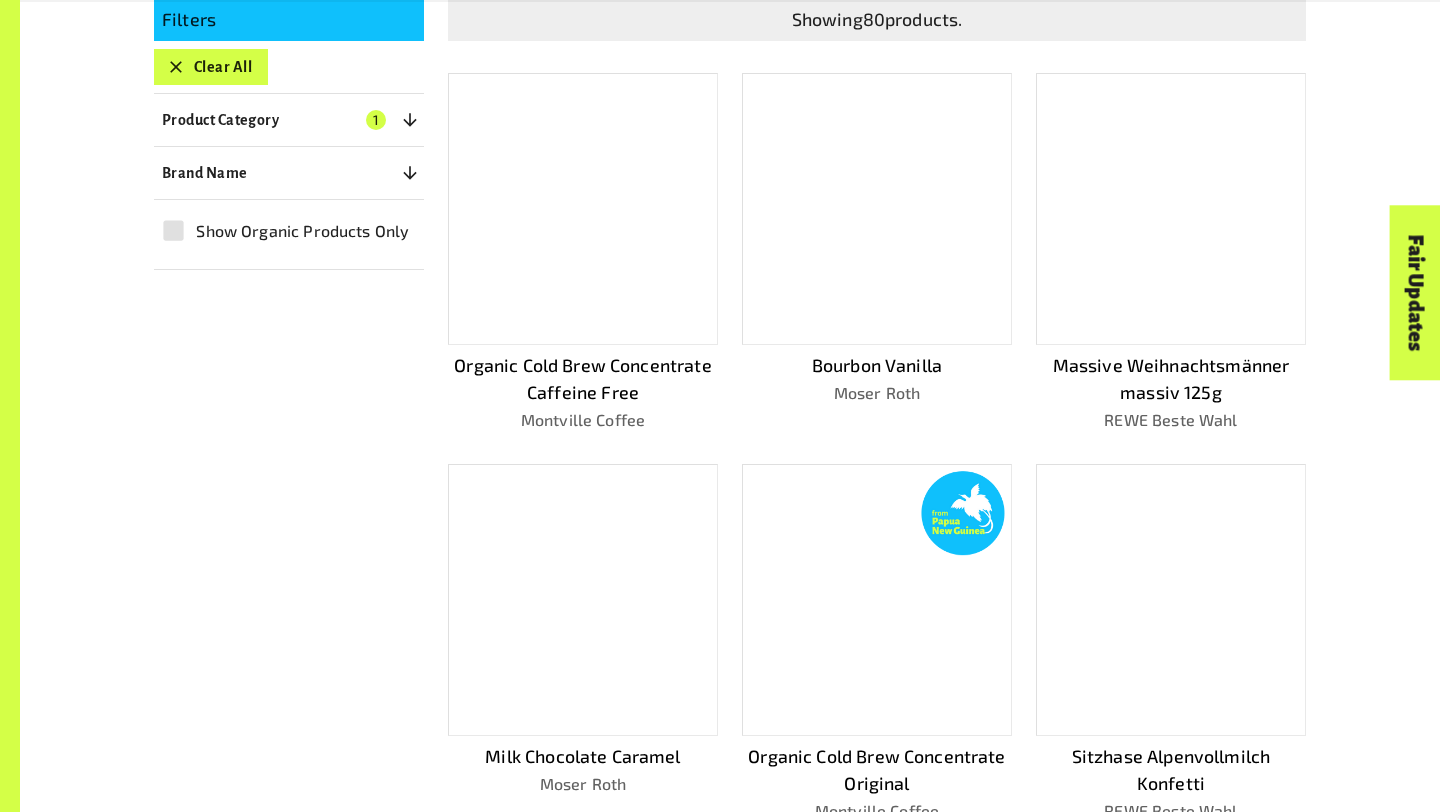 scroll, scrollTop: 1440, scrollLeft: 0, axis: vertical 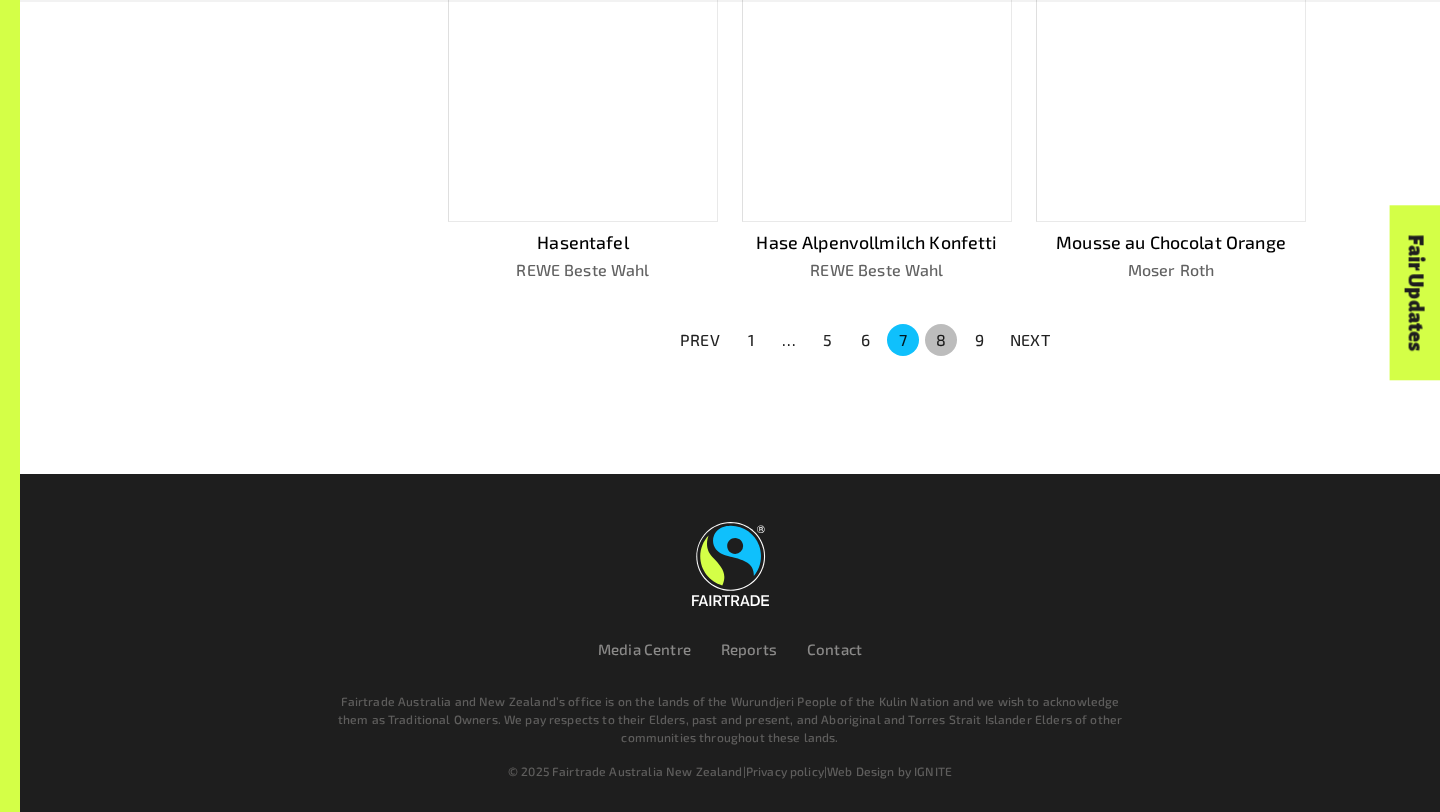 click on "8" at bounding box center (941, 340) 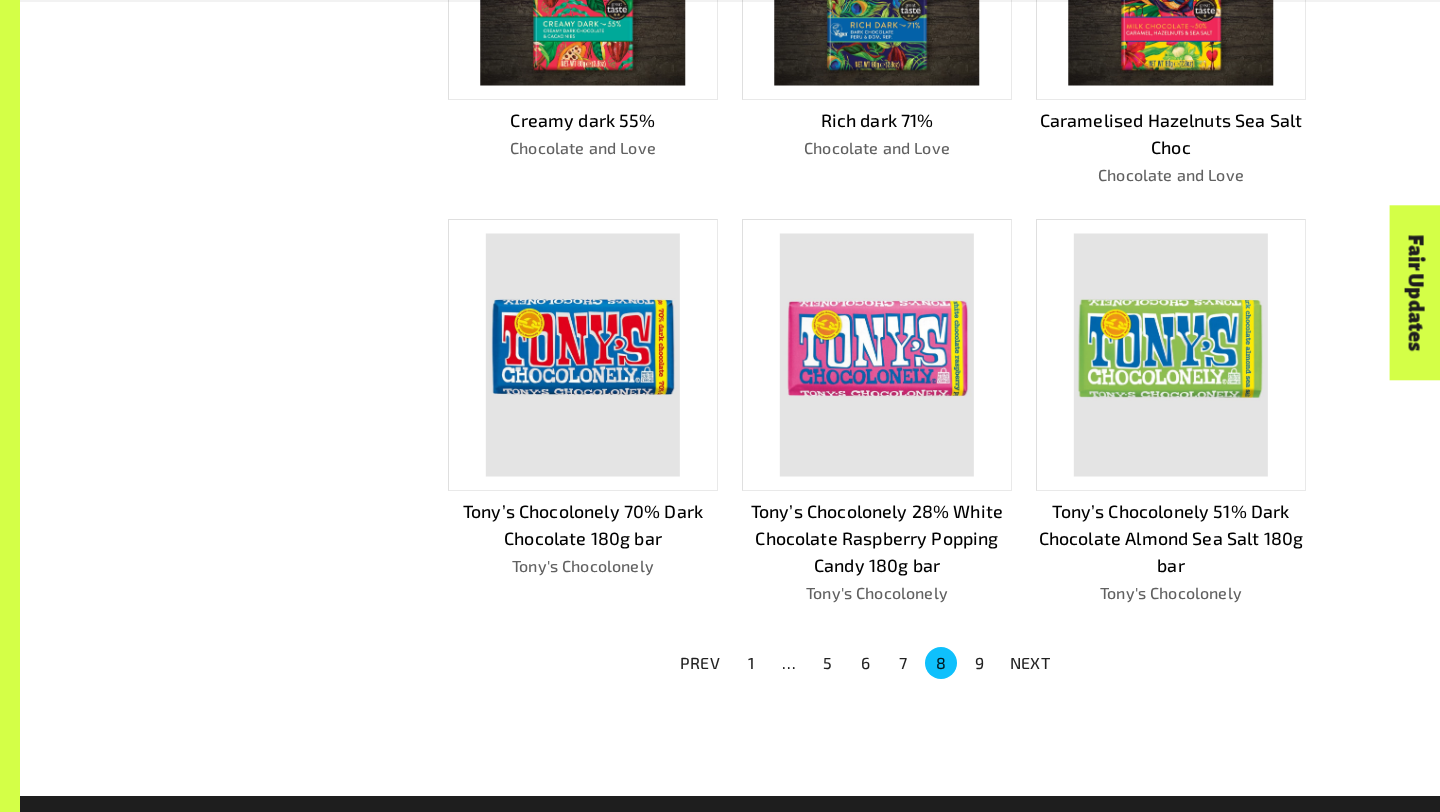 scroll, scrollTop: 1467, scrollLeft: 0, axis: vertical 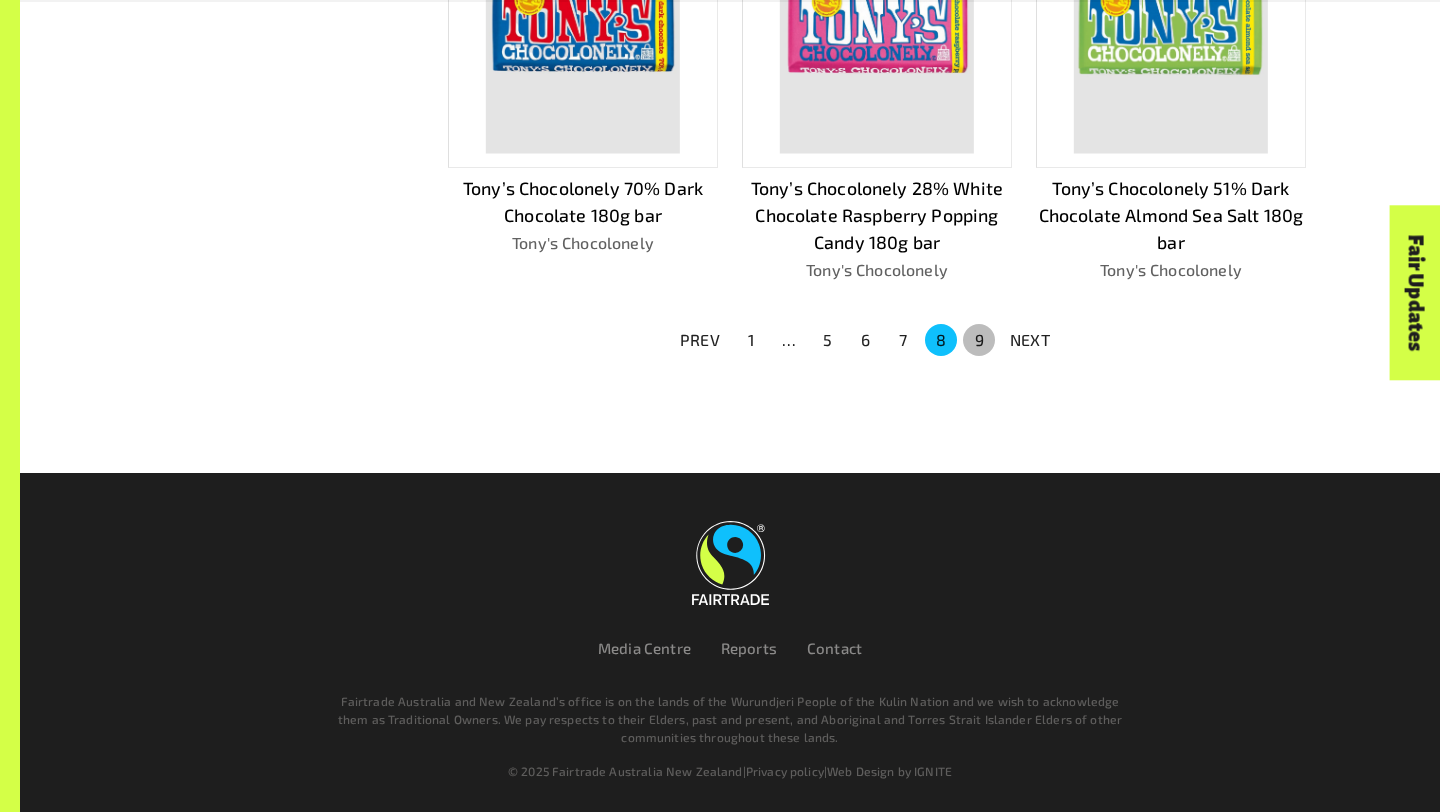 click on "9" at bounding box center (979, 340) 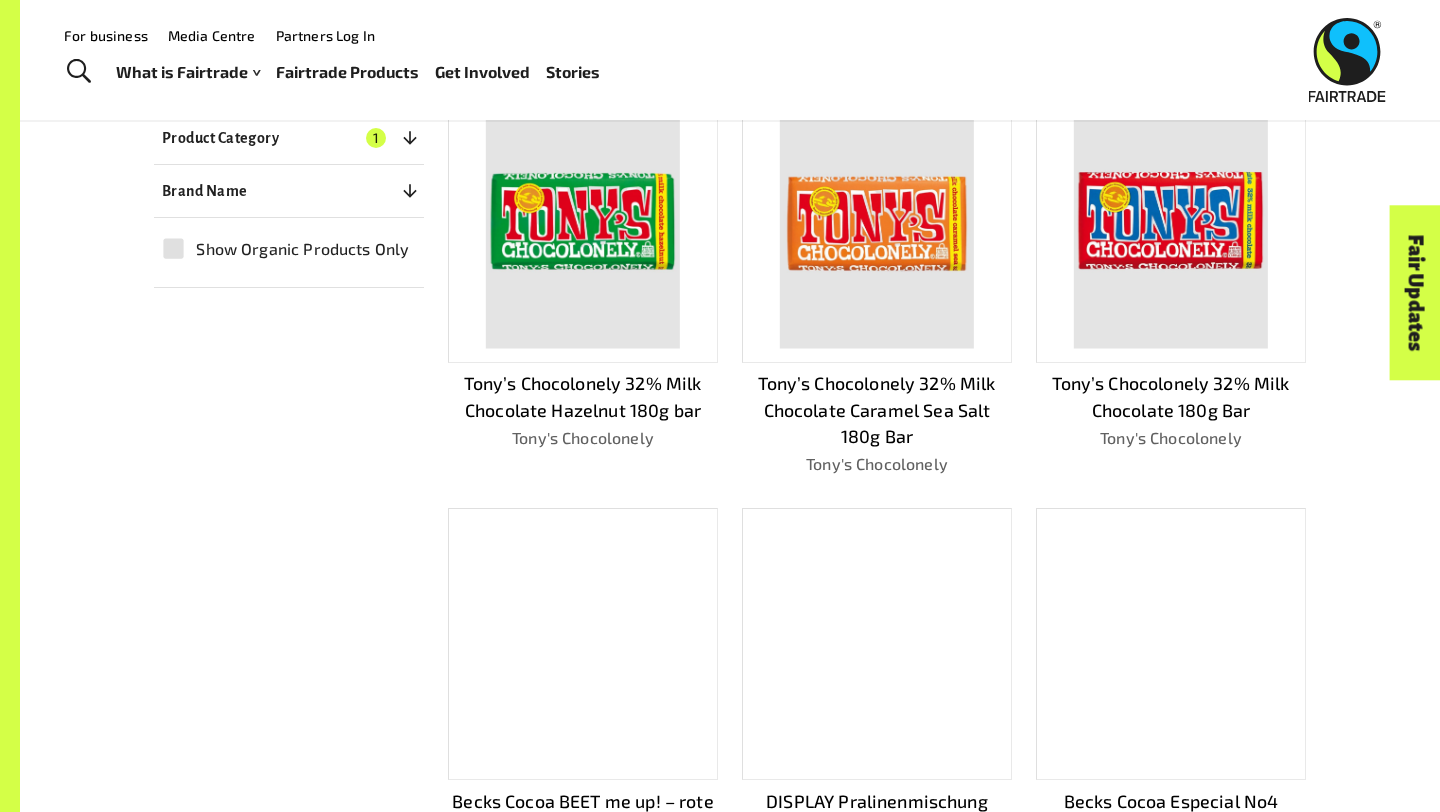 scroll, scrollTop: 273, scrollLeft: 0, axis: vertical 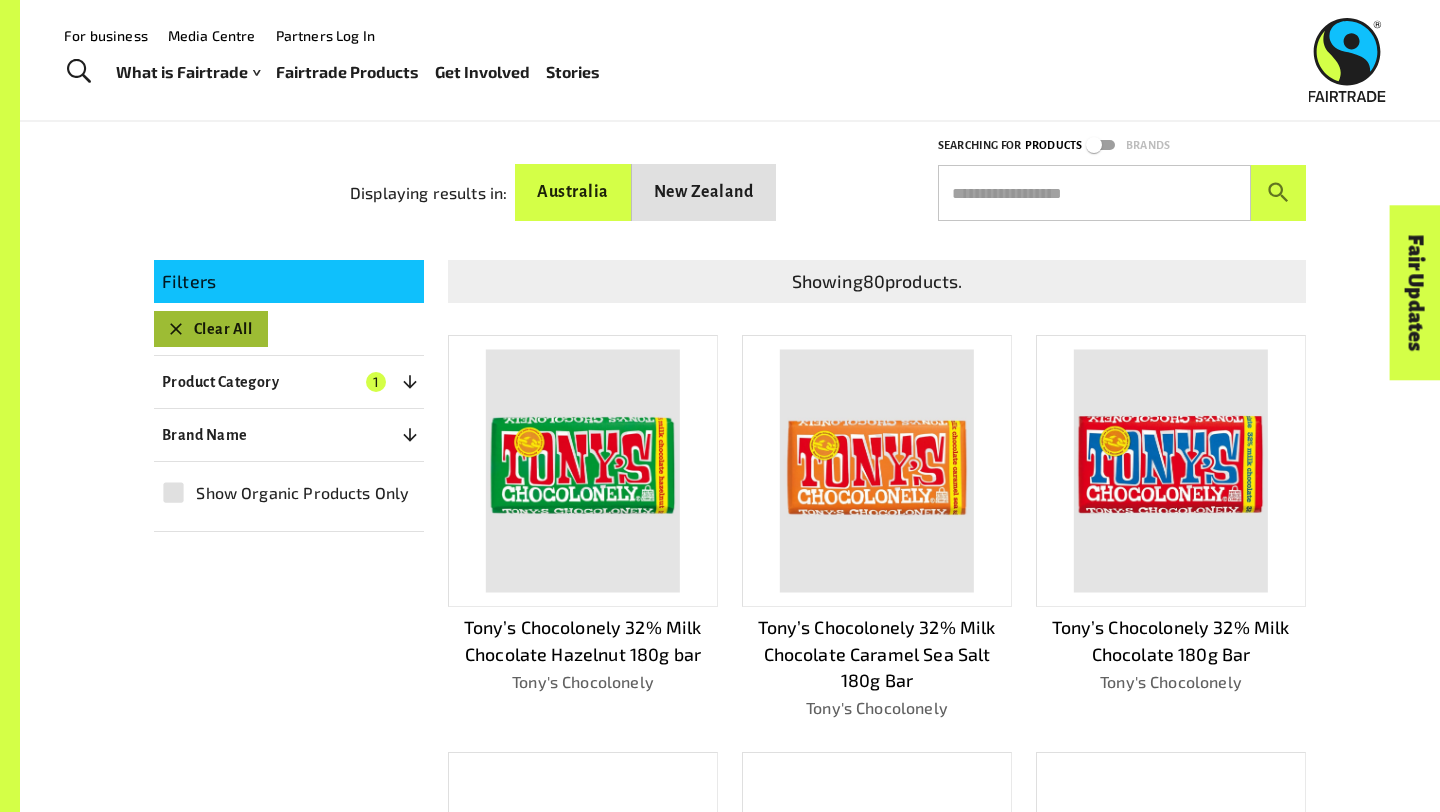 click 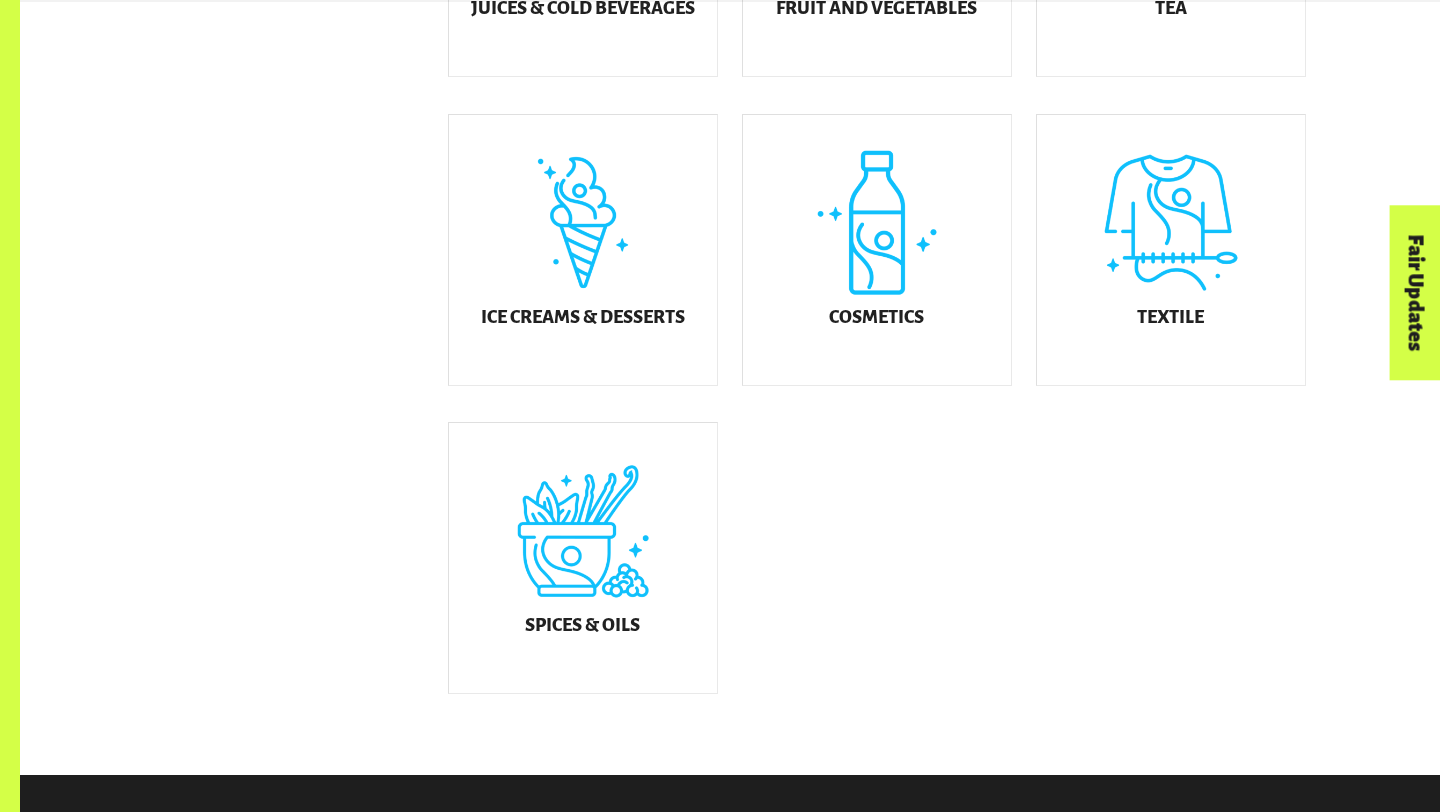scroll, scrollTop: 1174, scrollLeft: 0, axis: vertical 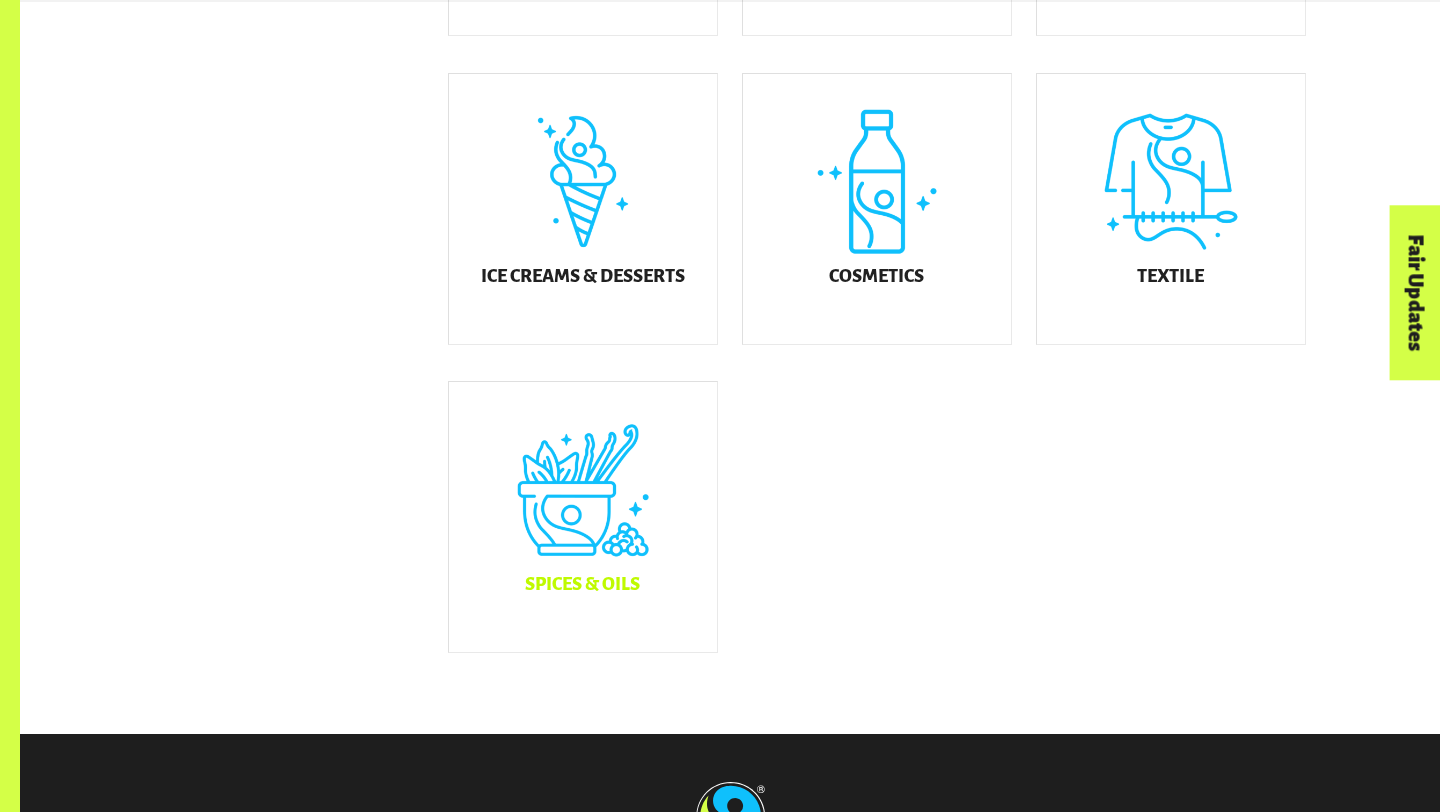 click on "Spices & Oils" at bounding box center [583, 517] 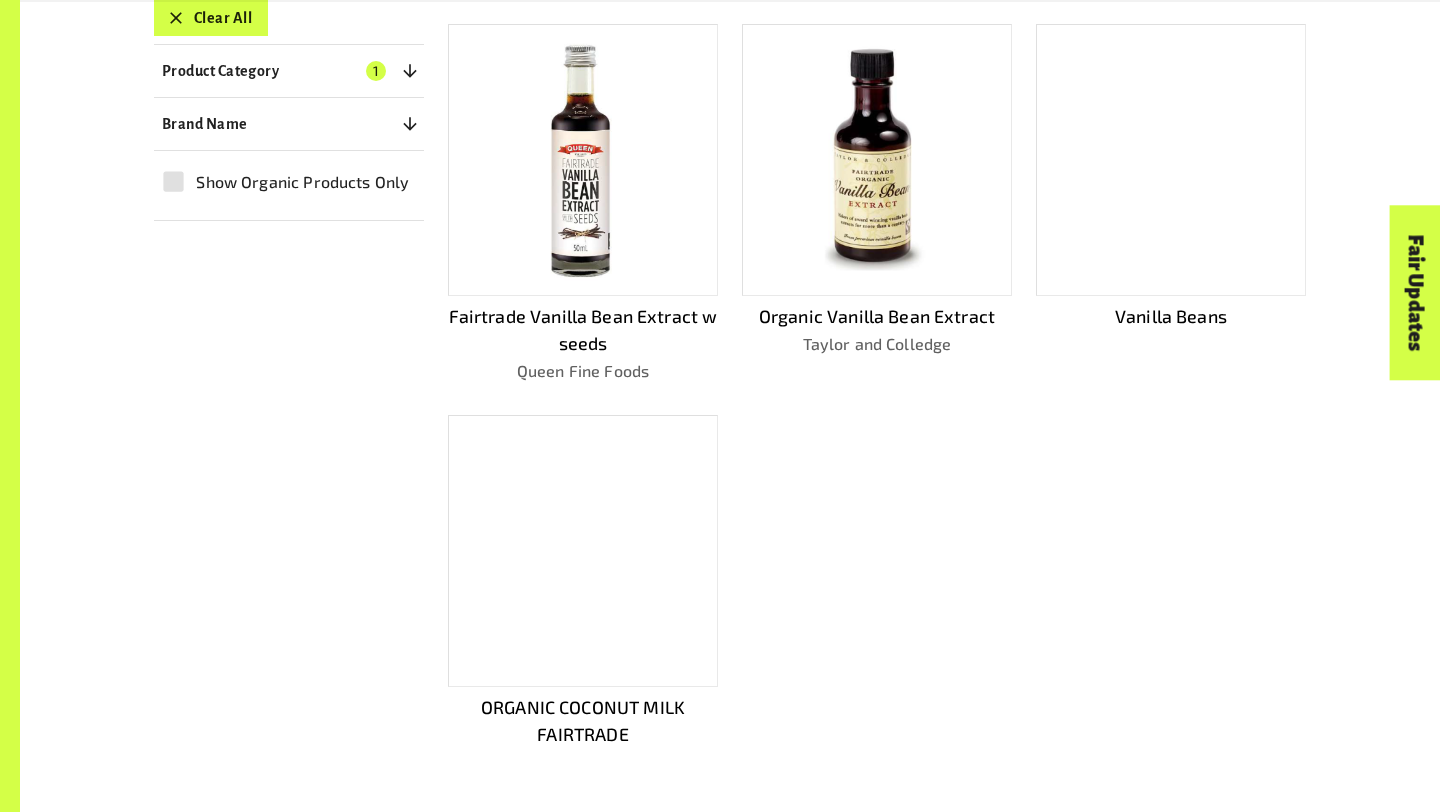 scroll, scrollTop: 591, scrollLeft: 0, axis: vertical 